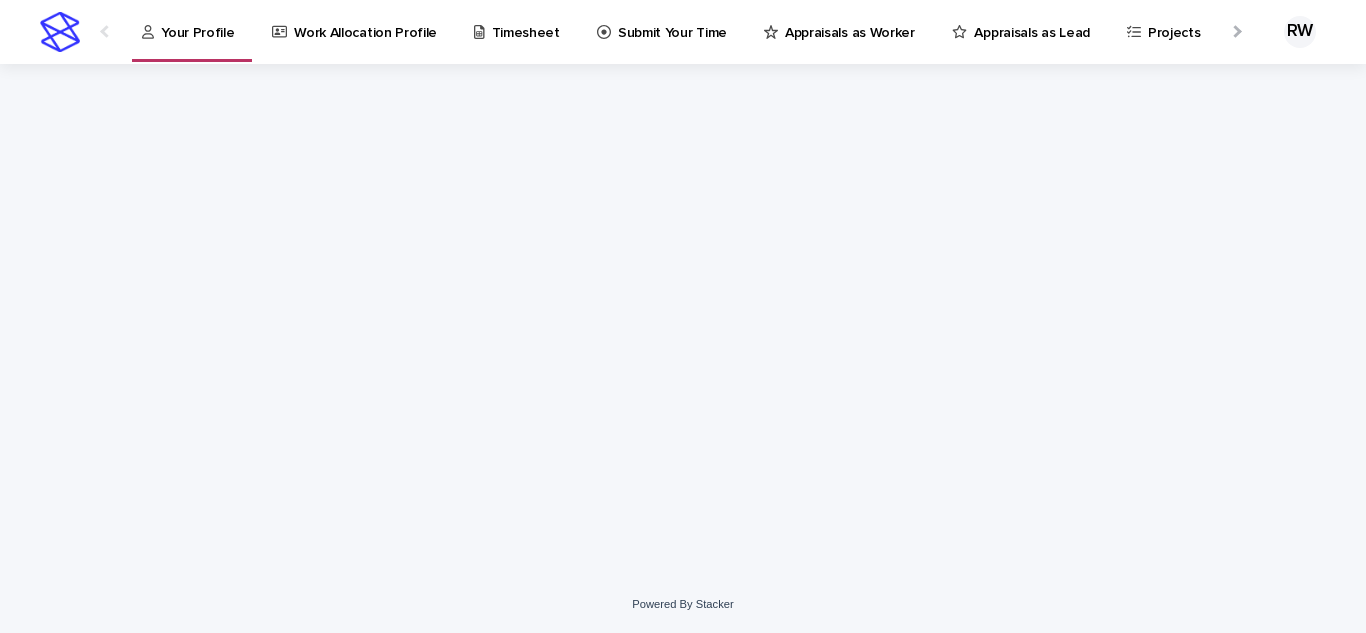 scroll, scrollTop: 0, scrollLeft: 0, axis: both 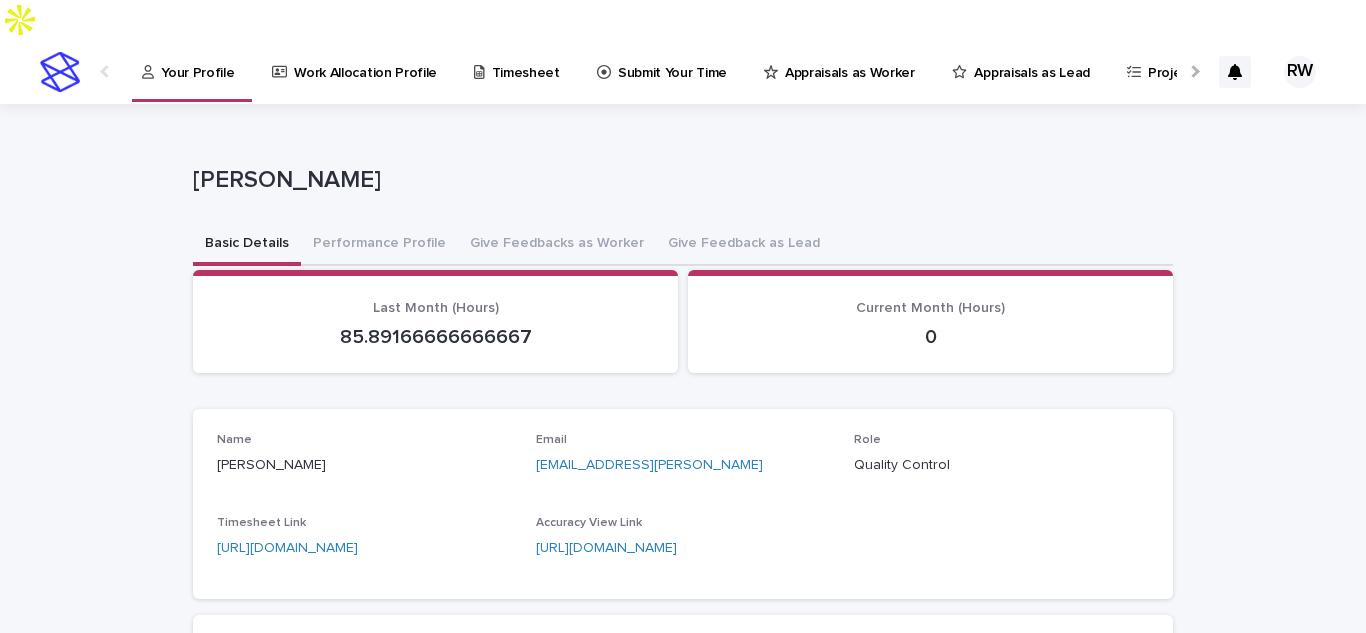 click at bounding box center (1193, 71) 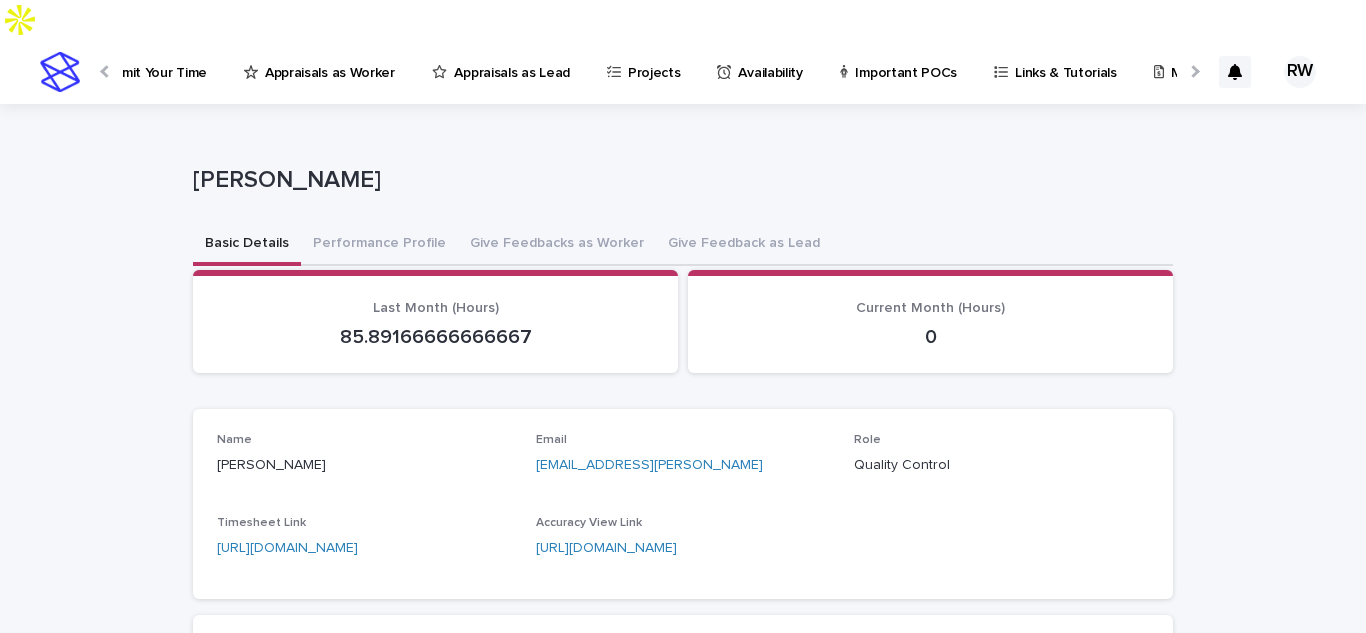 click at bounding box center [1193, 71] 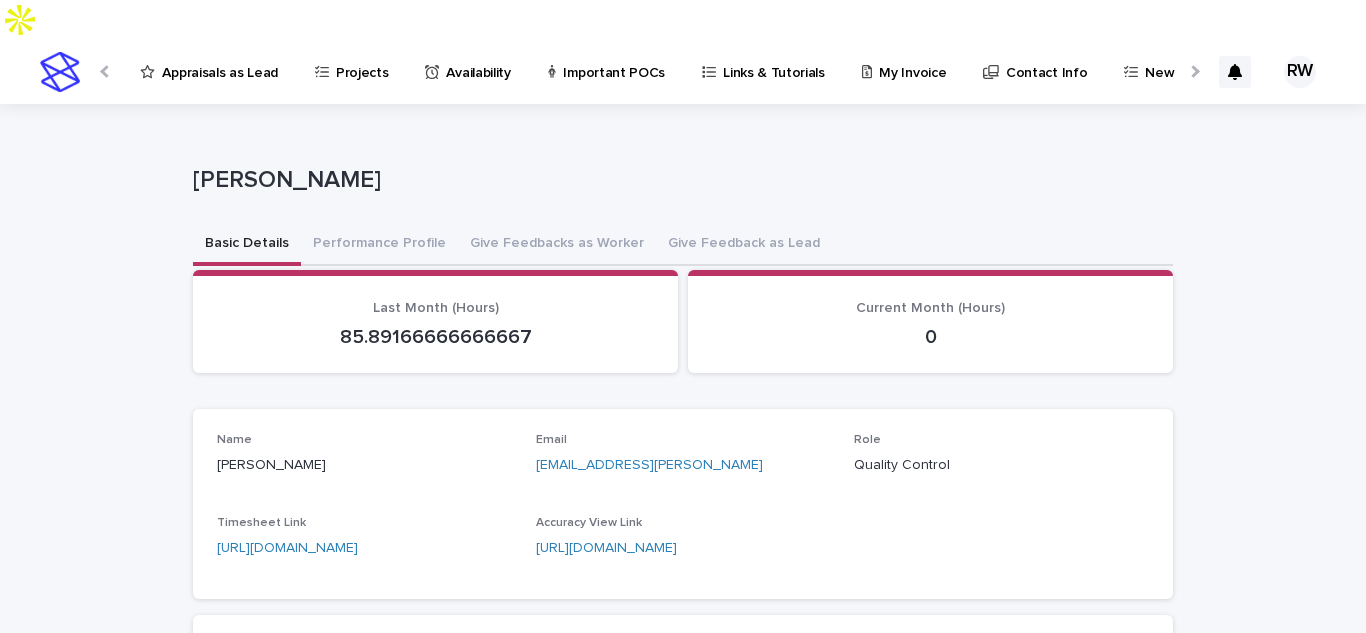 scroll, scrollTop: 0, scrollLeft: 863, axis: horizontal 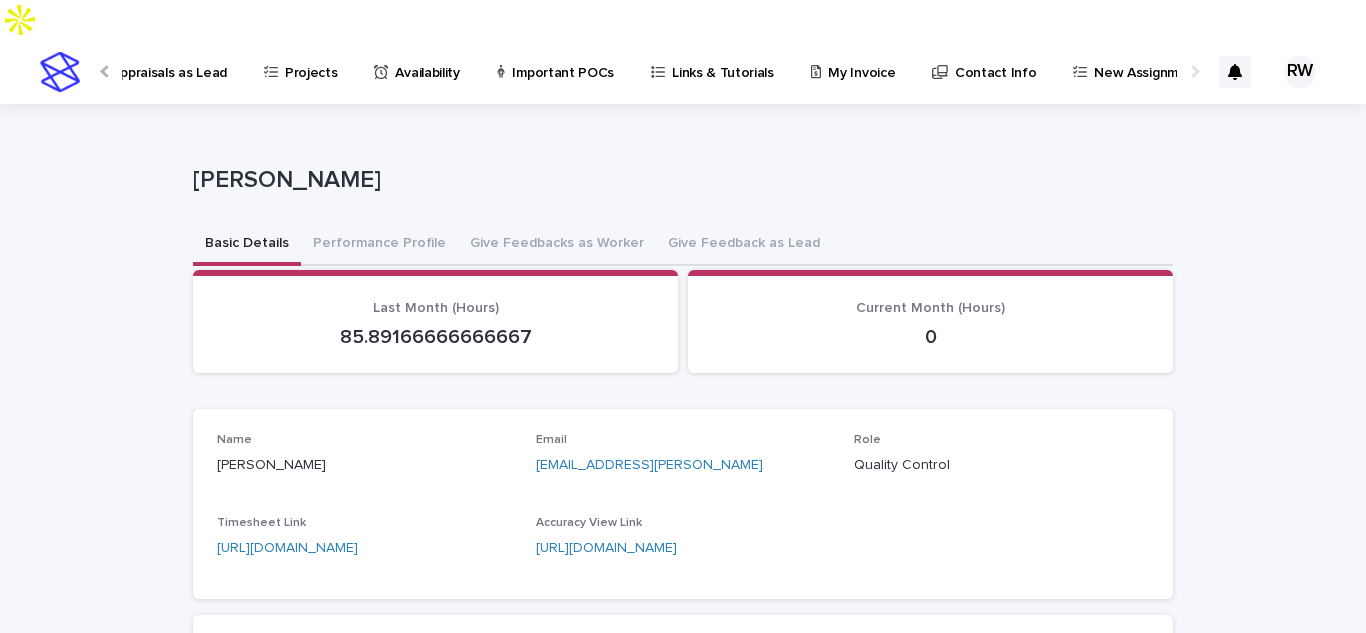 click on "My Invoice" at bounding box center (861, 61) 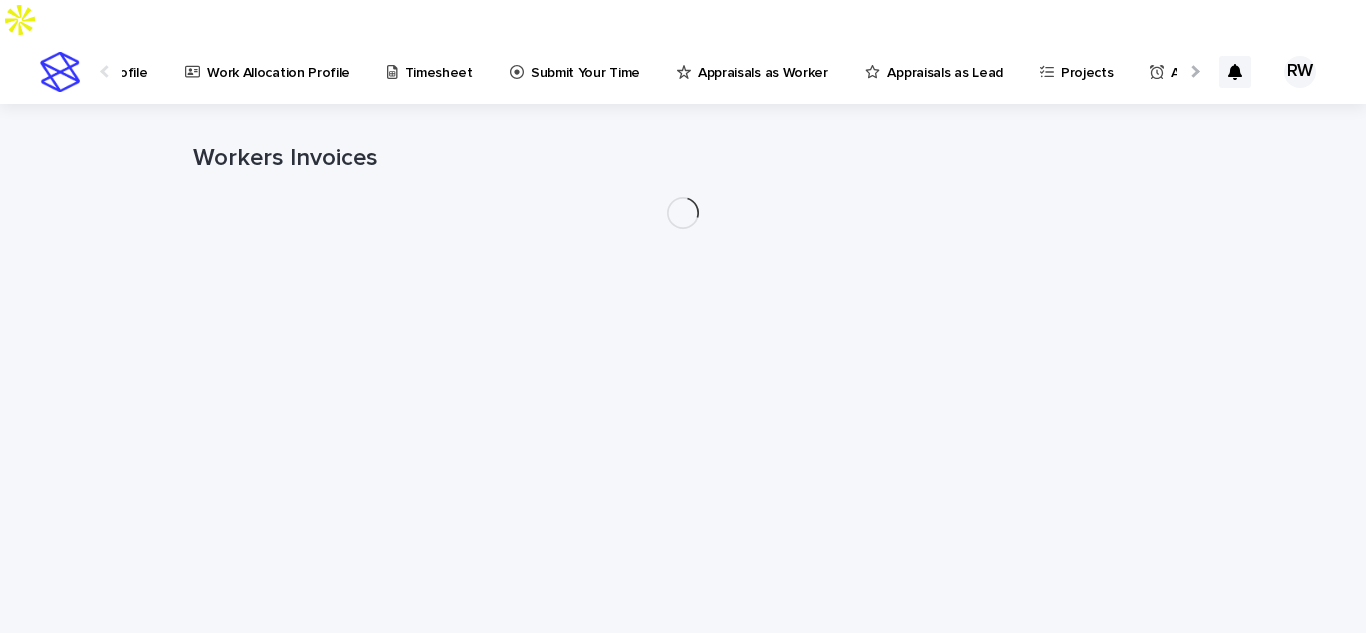 scroll, scrollTop: 0, scrollLeft: 93, axis: horizontal 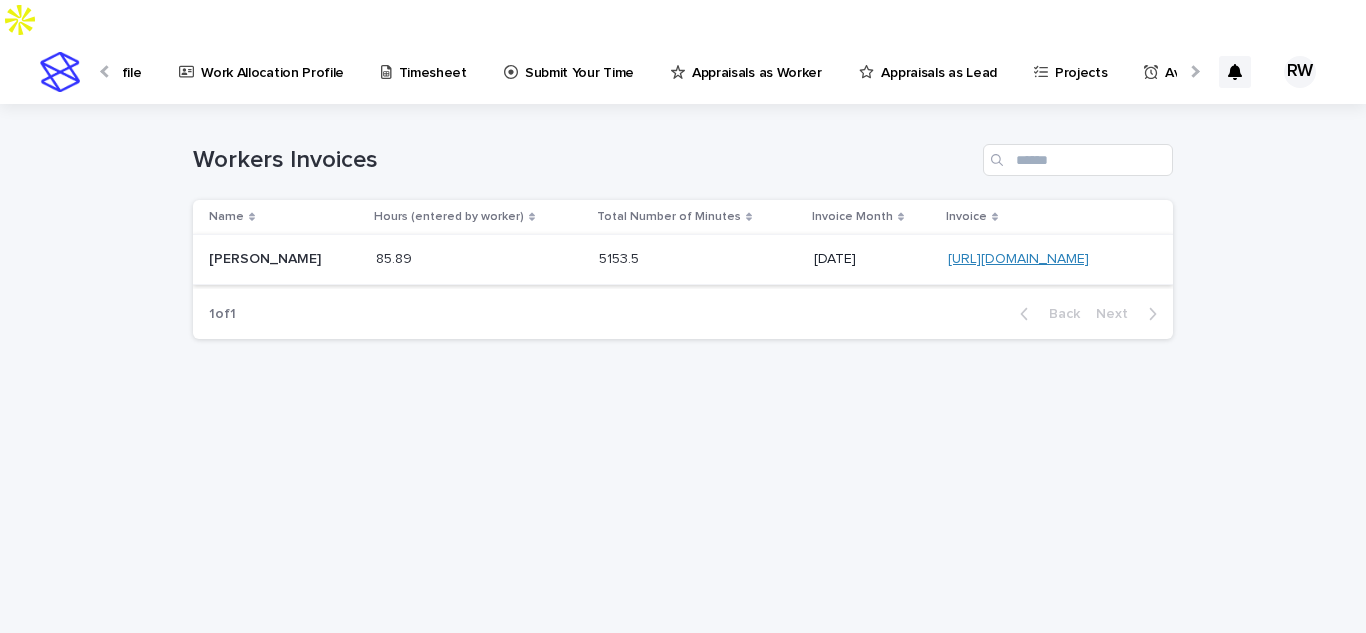 click on "[URL][DOMAIN_NAME]" at bounding box center (1018, 259) 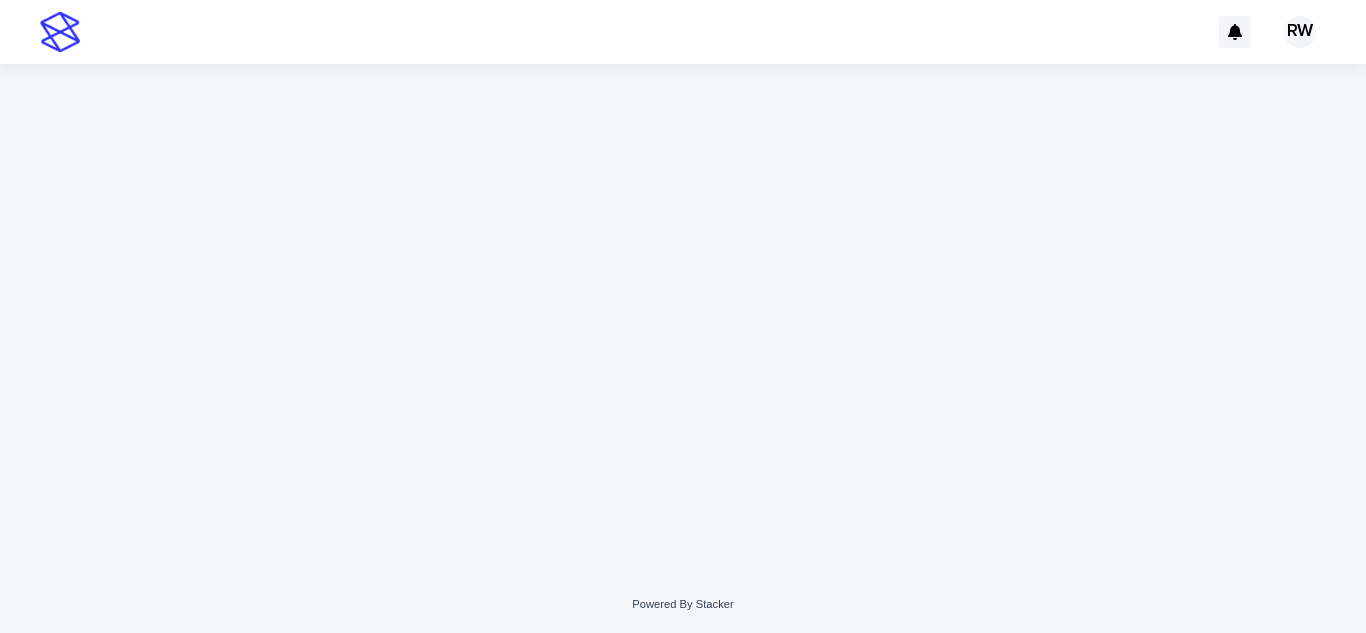 scroll, scrollTop: 0, scrollLeft: 0, axis: both 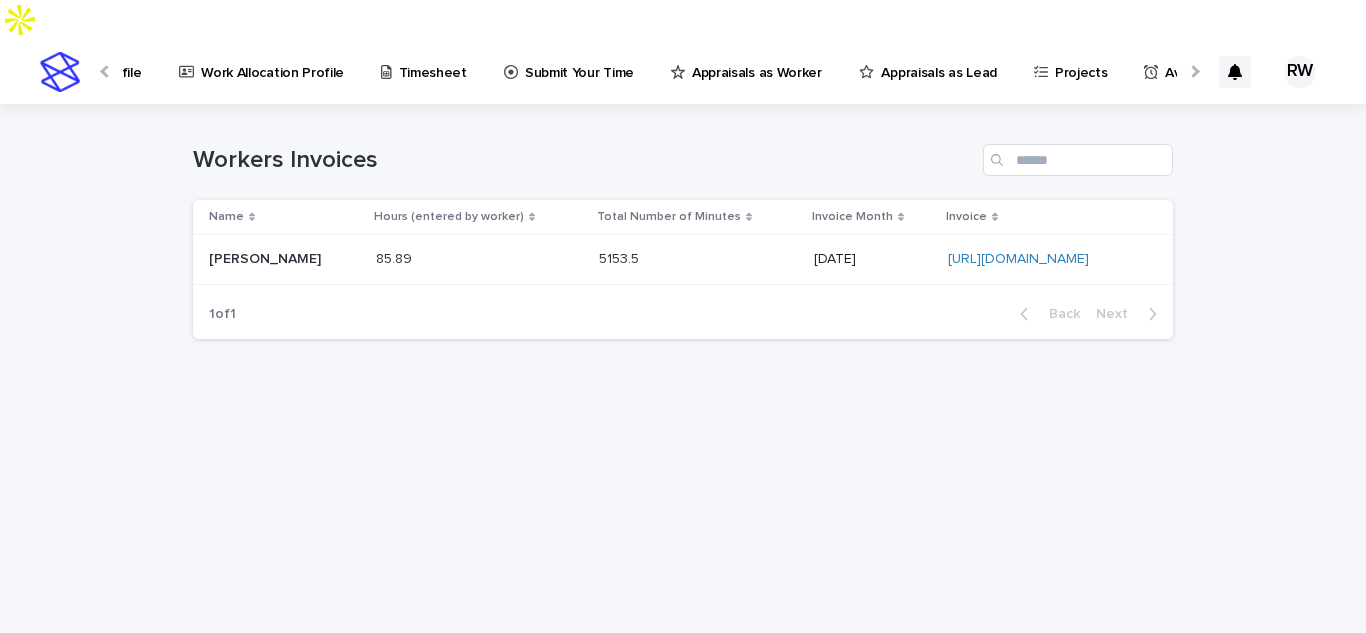 click at bounding box center (463, 259) 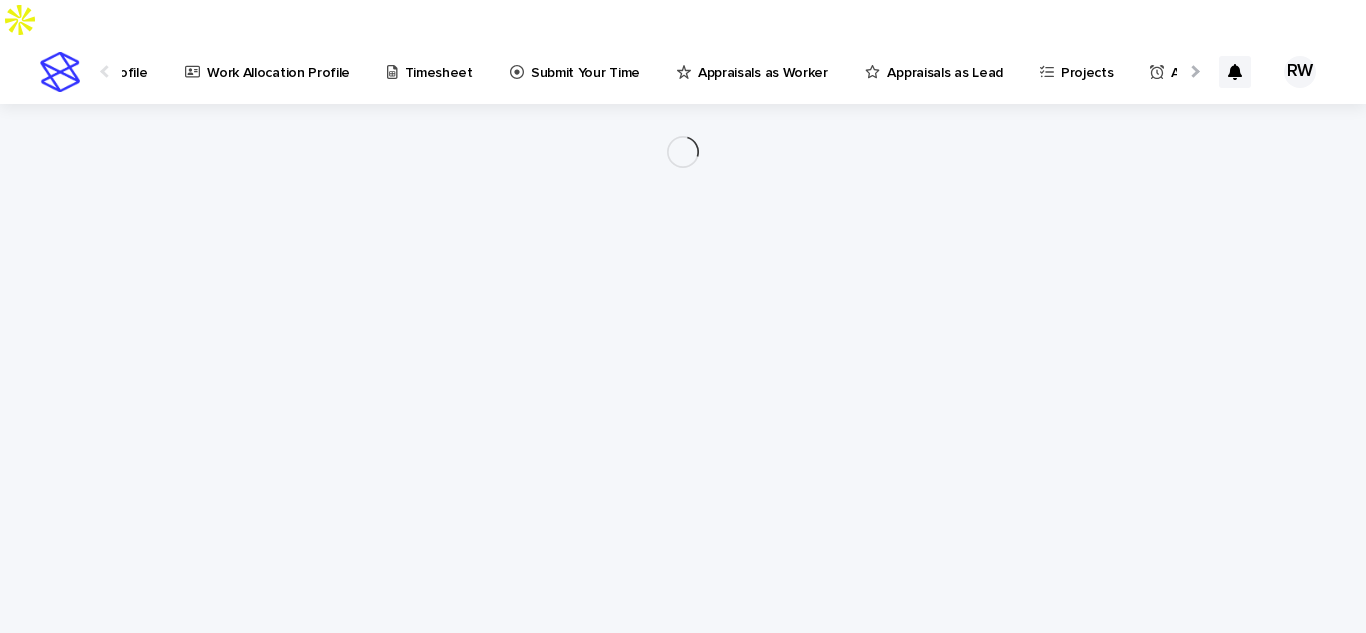 scroll, scrollTop: 0, scrollLeft: 93, axis: horizontal 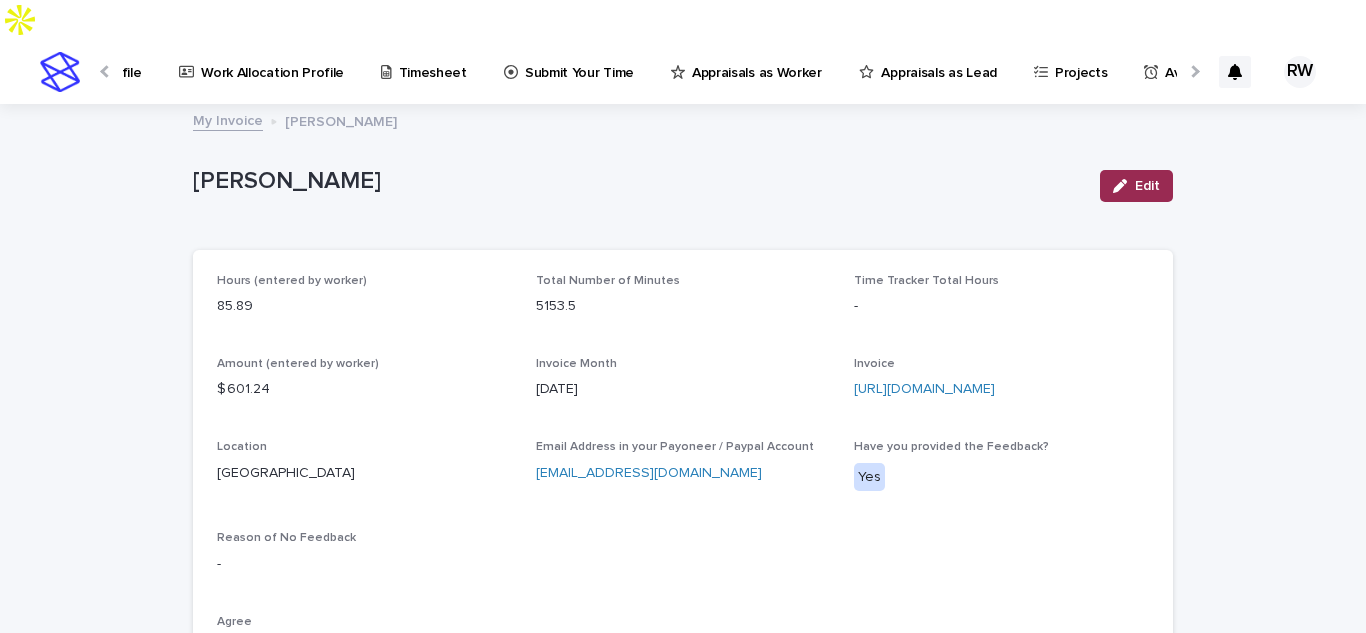 click on "Edit" at bounding box center (1136, 186) 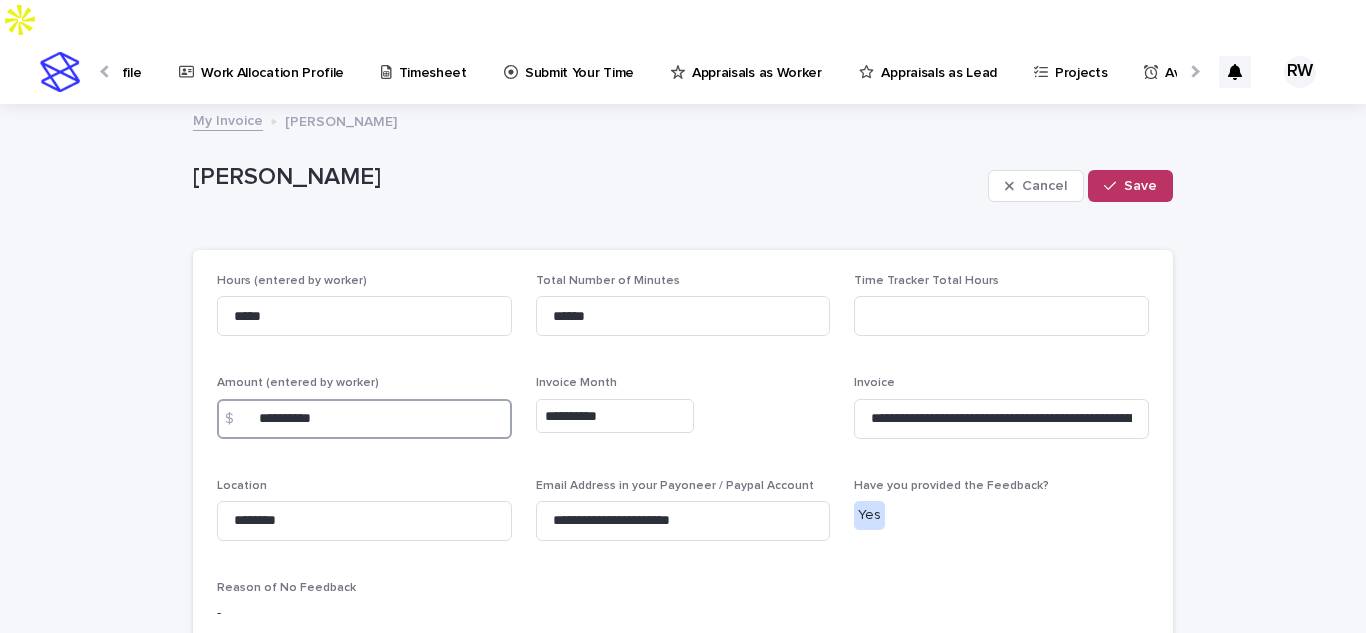 drag, startPoint x: 348, startPoint y: 383, endPoint x: 244, endPoint y: 372, distance: 104.58012 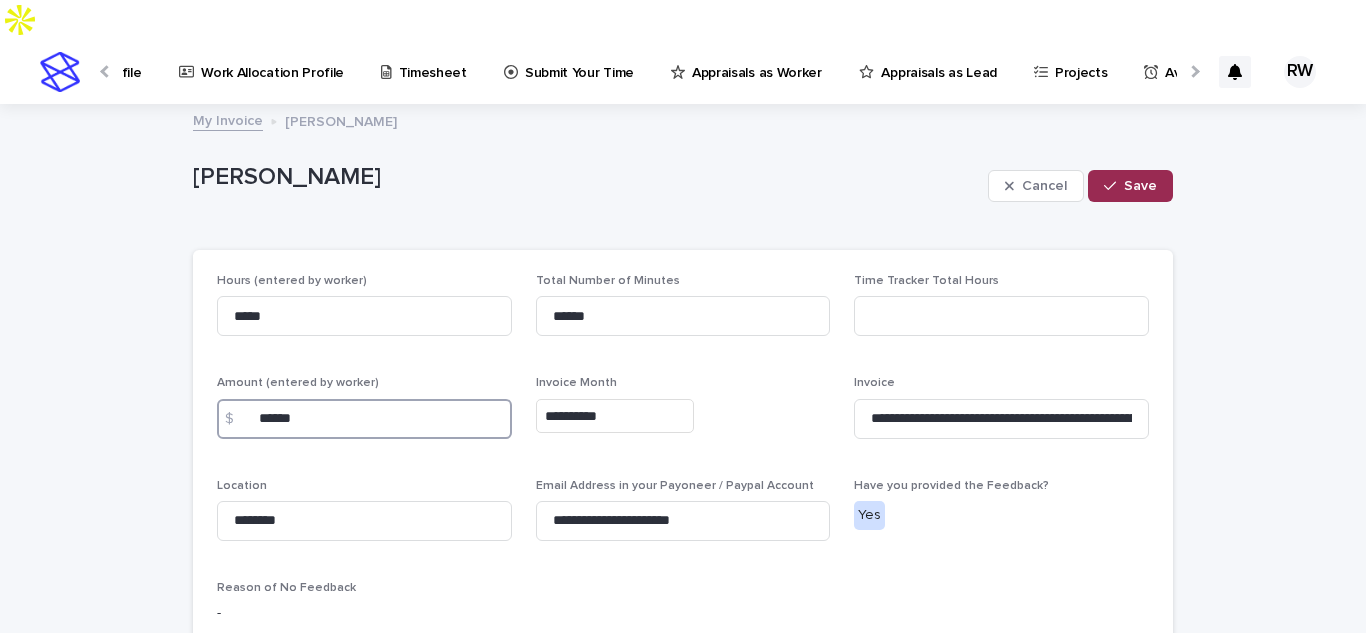 type on "******" 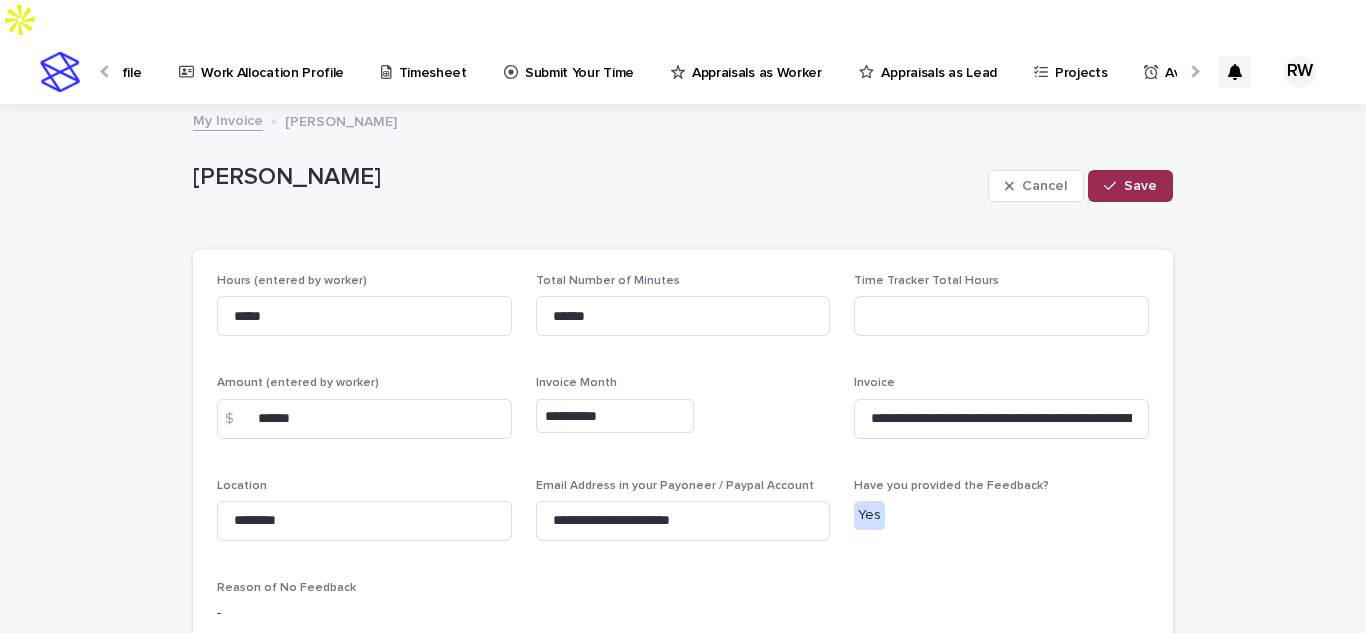 click on "Save" at bounding box center (1140, 186) 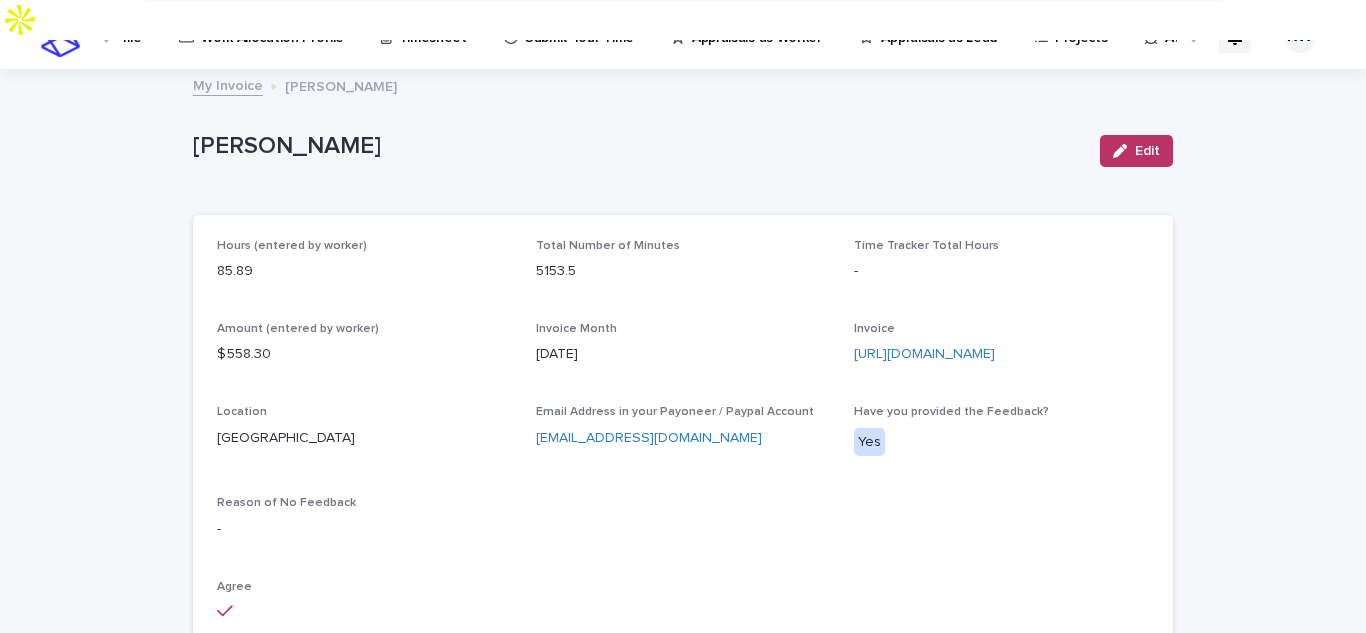 scroll, scrollTop: 0, scrollLeft: 0, axis: both 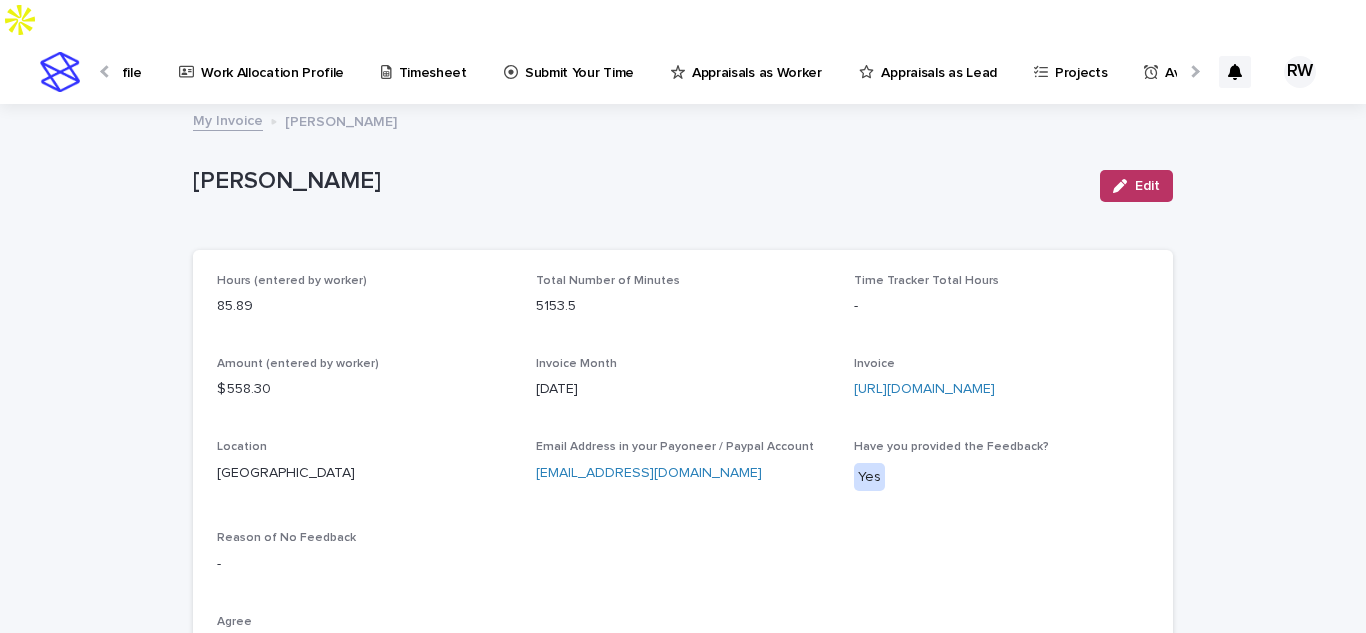 click on "Appraisals as Worker" at bounding box center [750, 71] 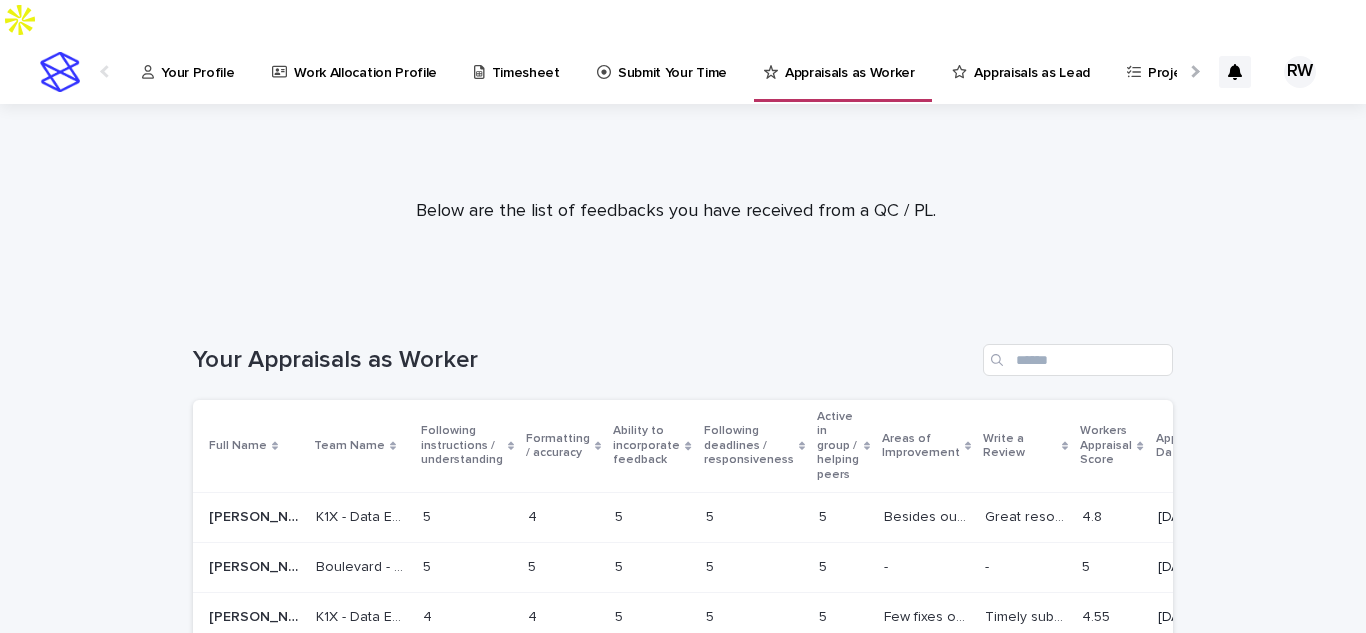 click on "Besides outliers, need to charge standard tpe for normal forms" at bounding box center [928, 515] 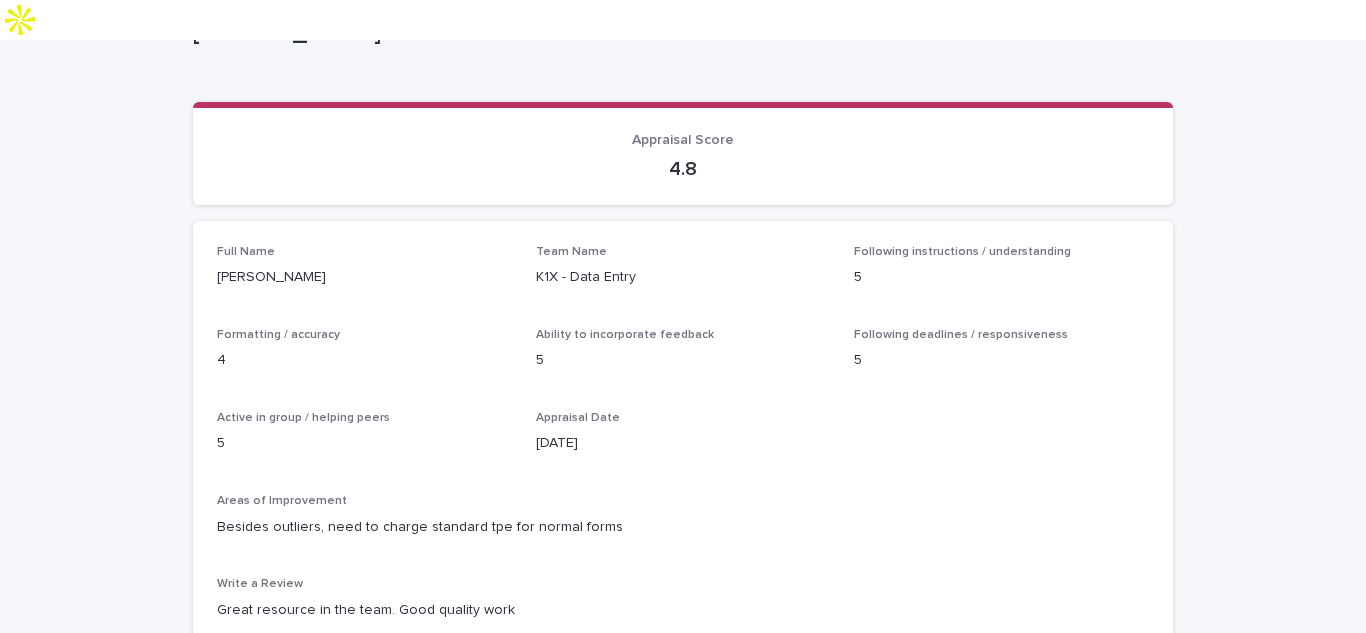 scroll, scrollTop: 150, scrollLeft: 0, axis: vertical 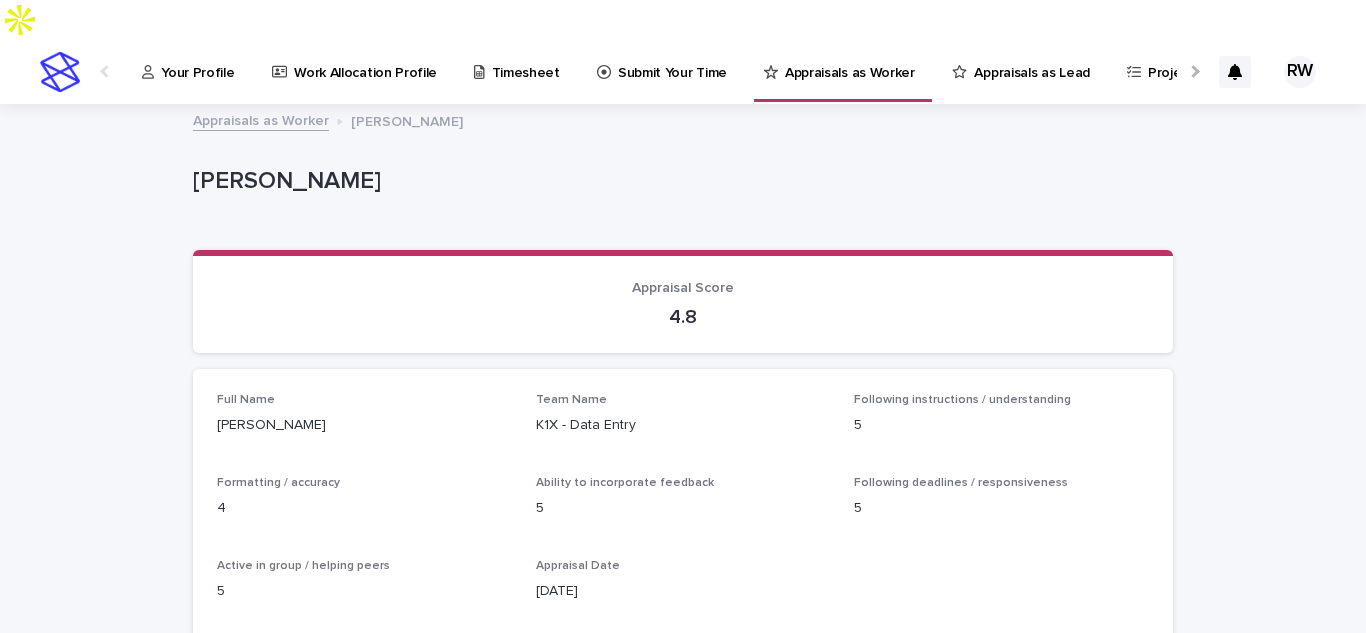 click on "Appraisals as Lead" at bounding box center (1031, 61) 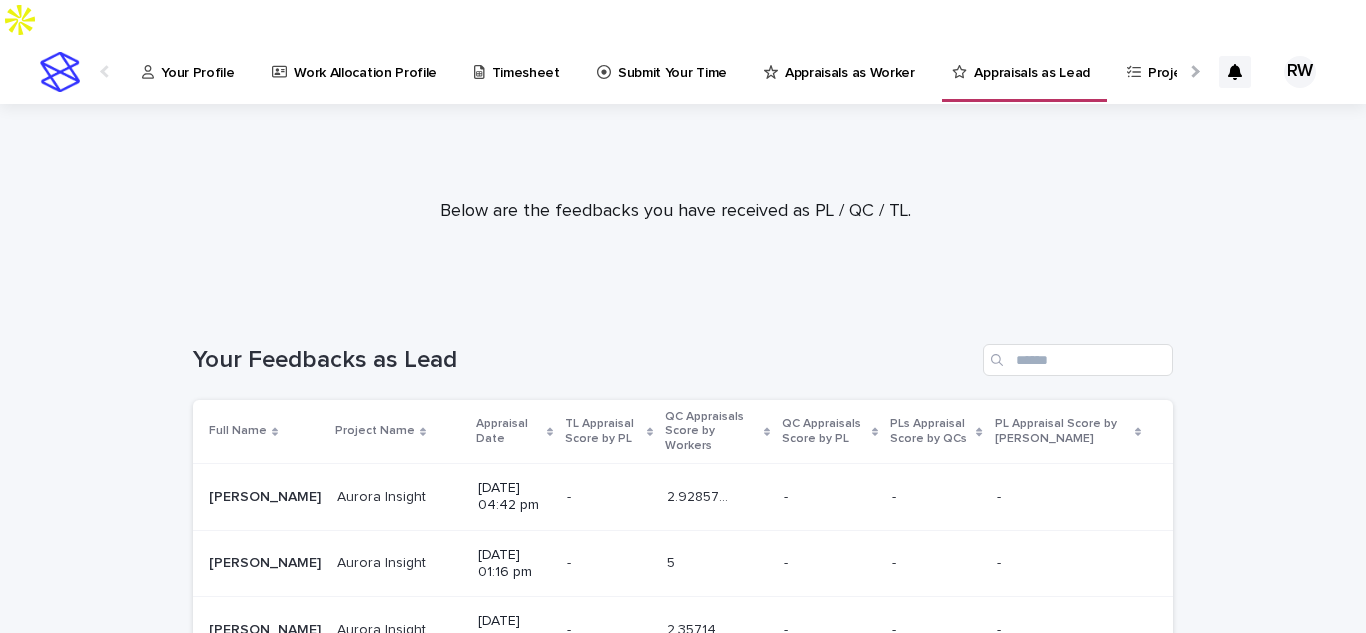 scroll, scrollTop: 2001, scrollLeft: 0, axis: vertical 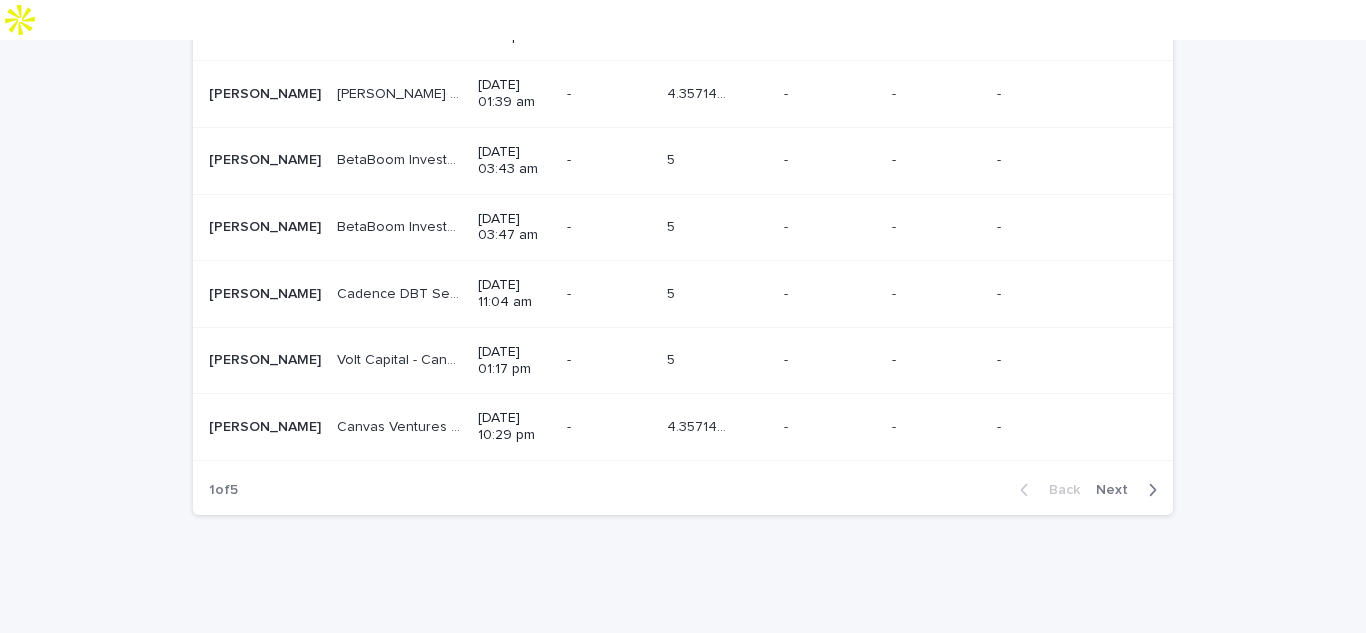 click on "Next" at bounding box center [1118, 490] 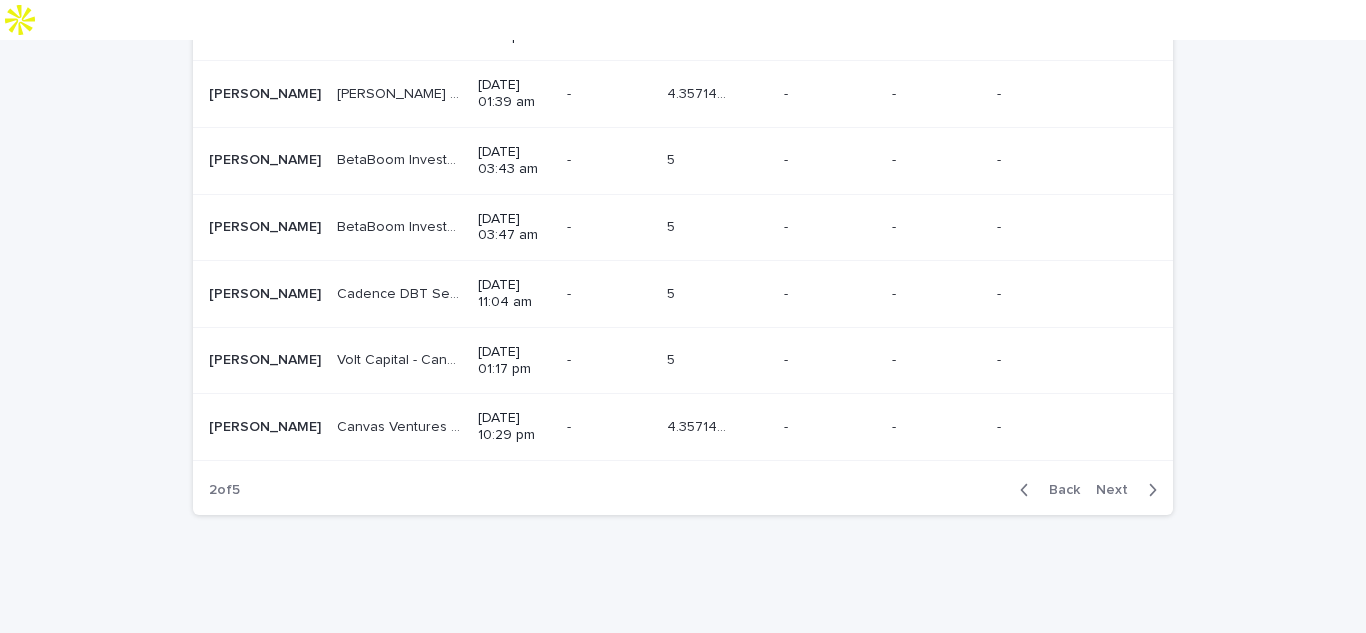 click on "Next" at bounding box center [1118, 490] 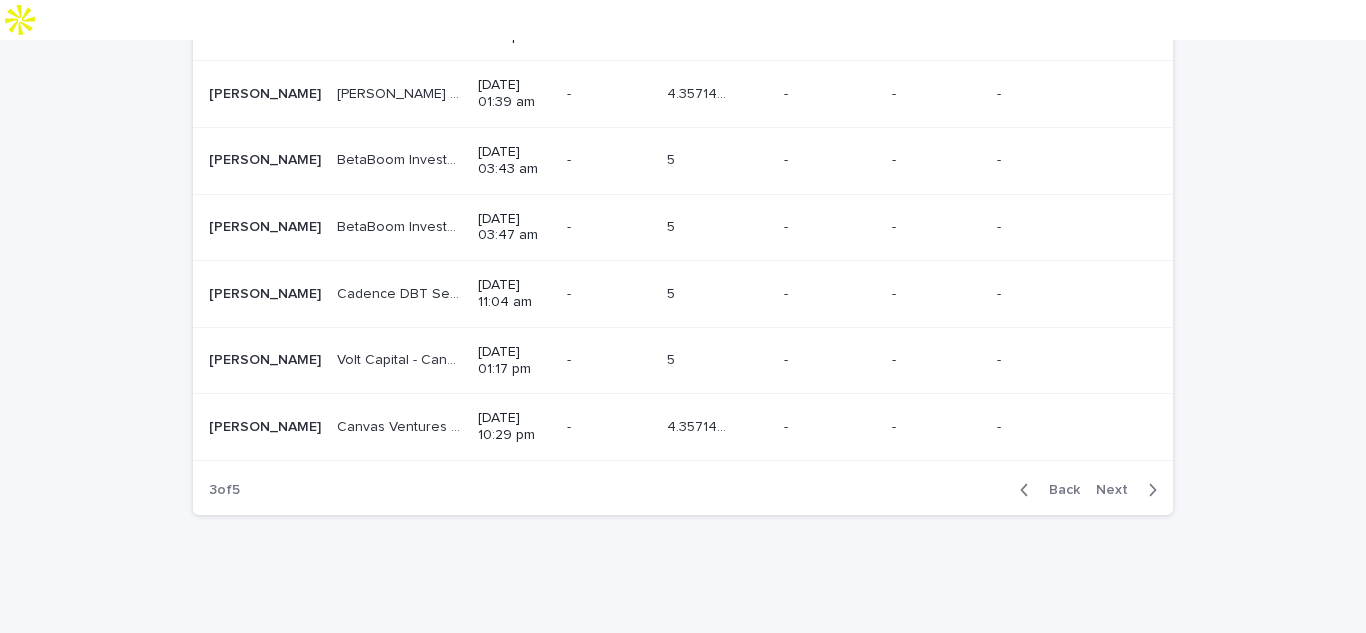 click on "Next" at bounding box center (1118, 490) 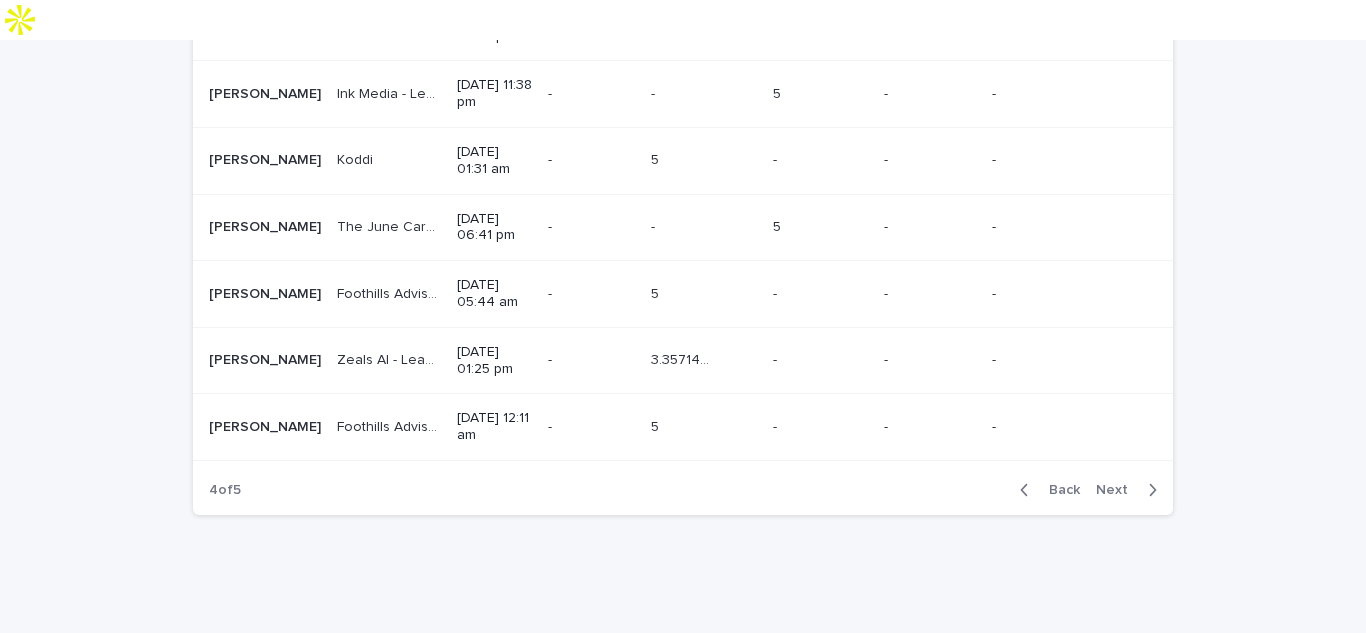 click on "Next" at bounding box center (1118, 490) 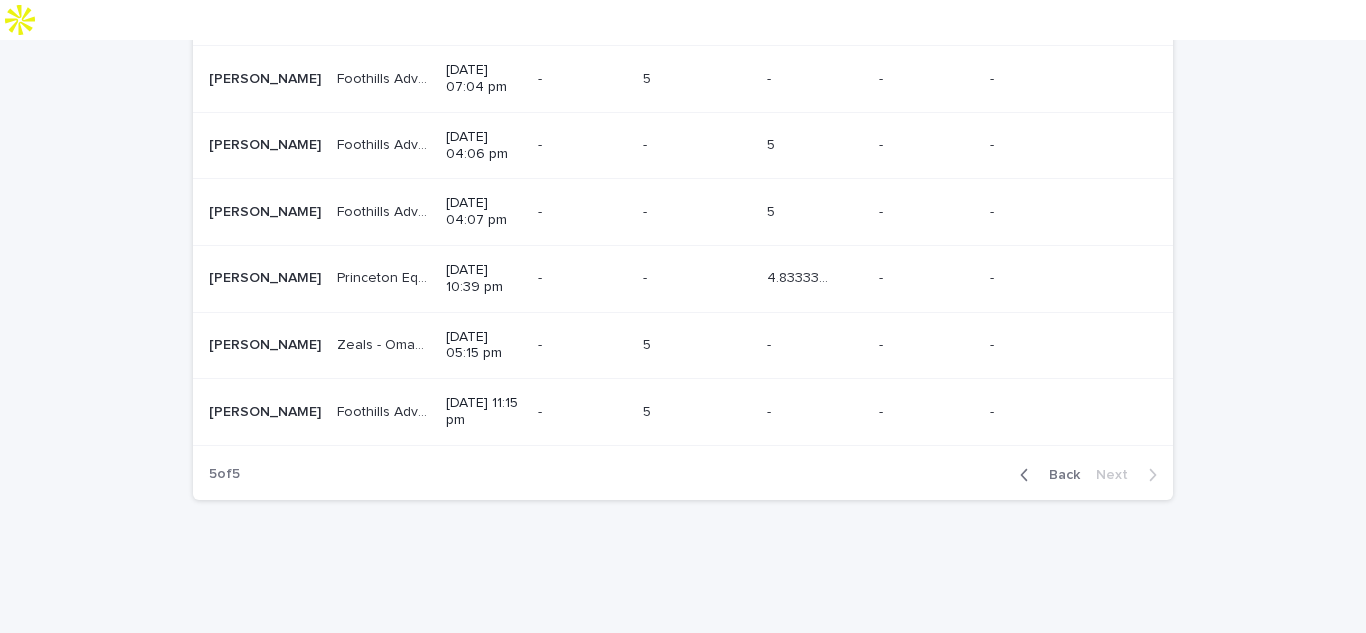 scroll, scrollTop: 1802, scrollLeft: 0, axis: vertical 